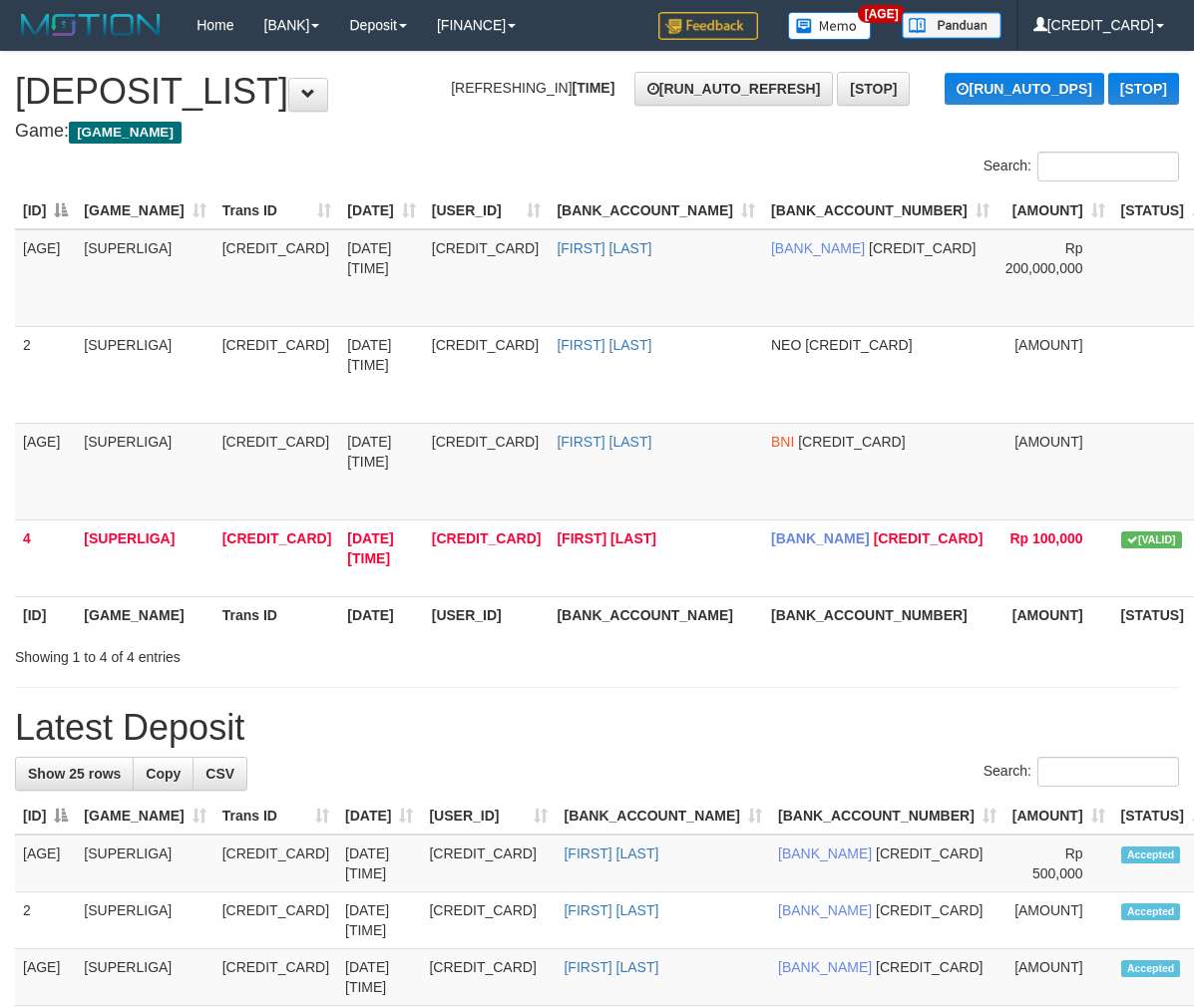scroll, scrollTop: 0, scrollLeft: 0, axis: both 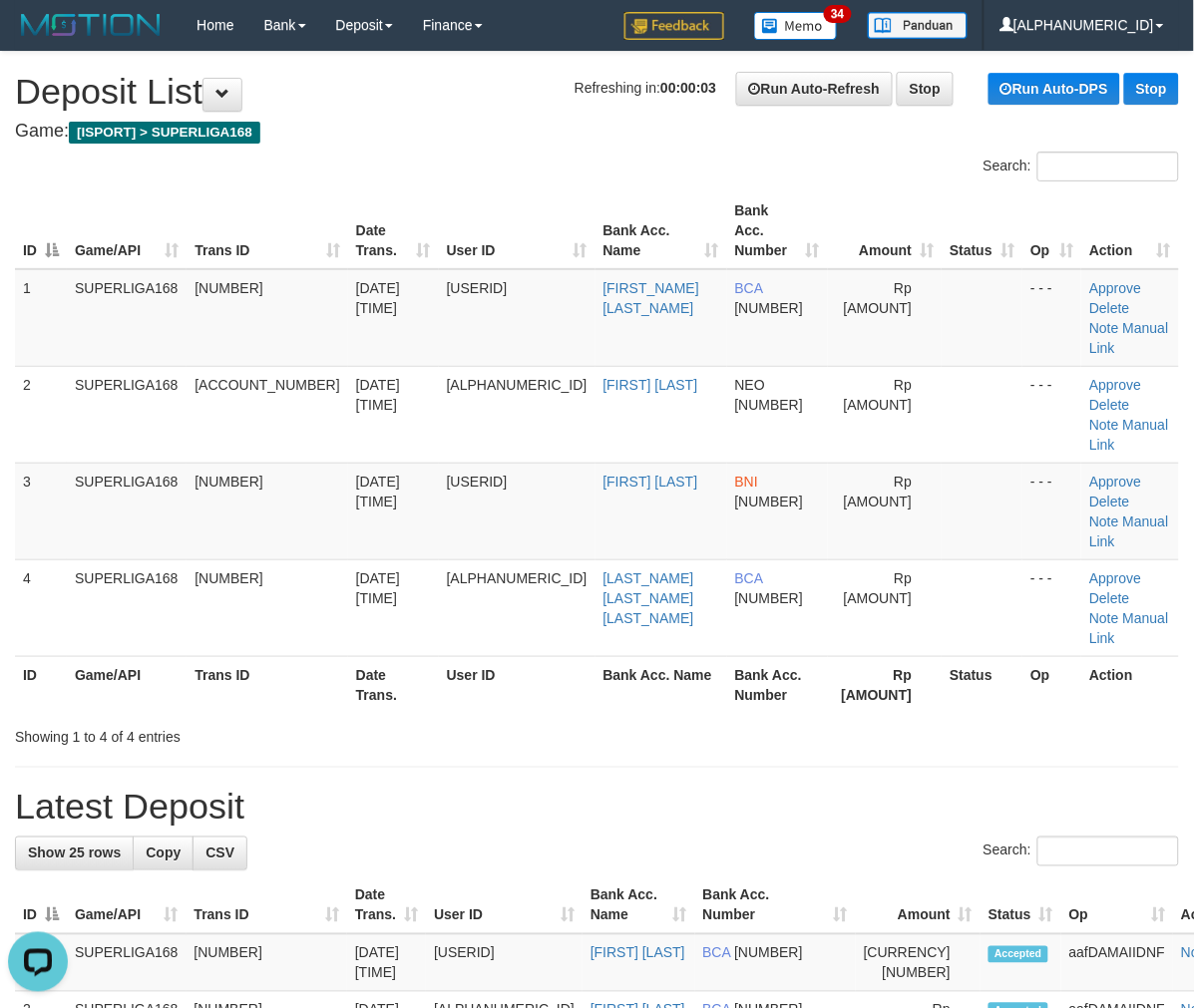 click on "**********" at bounding box center (597, 1280) 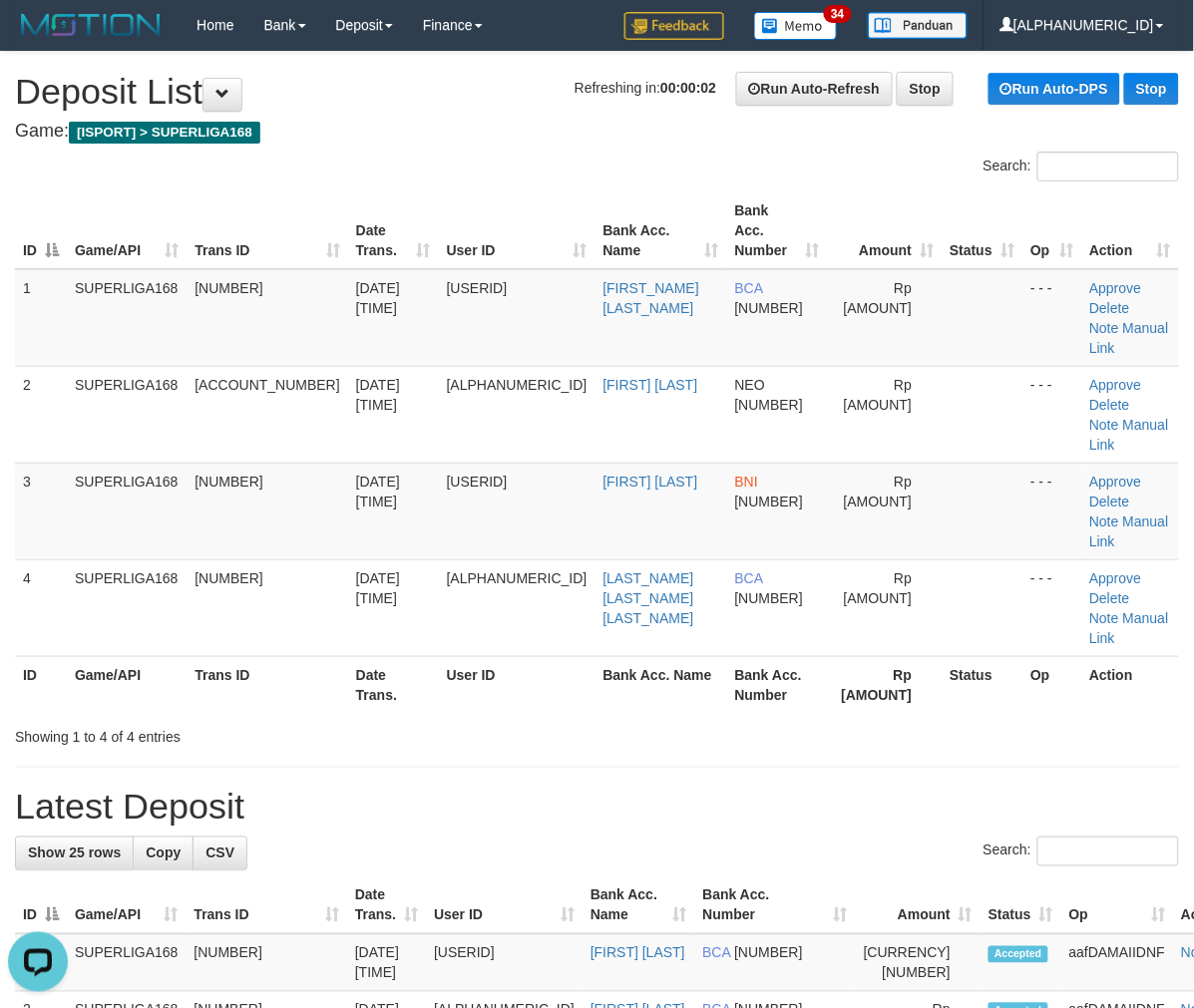 click on "**********" at bounding box center [597, 1280] 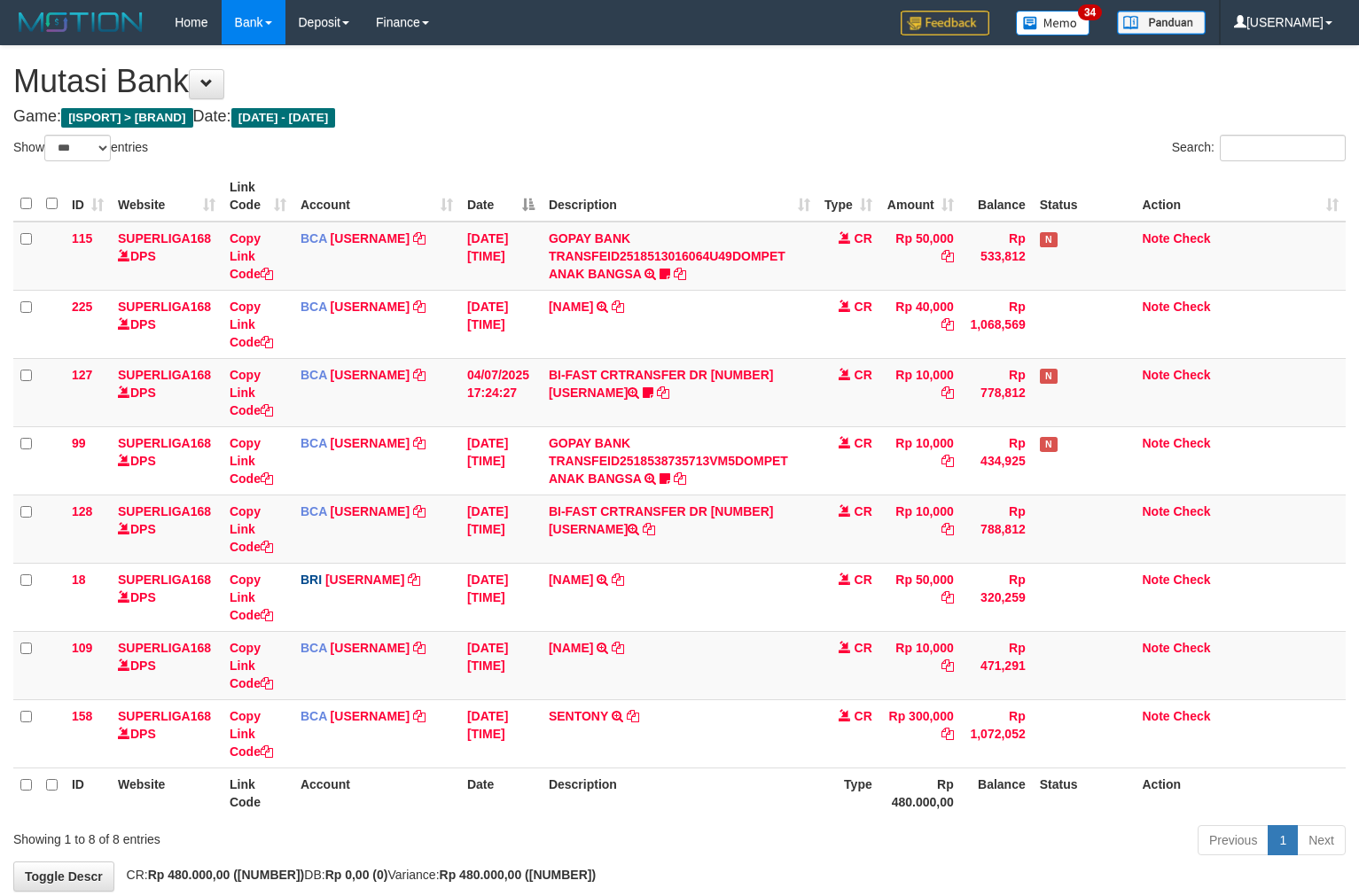 click on "Description" at bounding box center (679, 792) 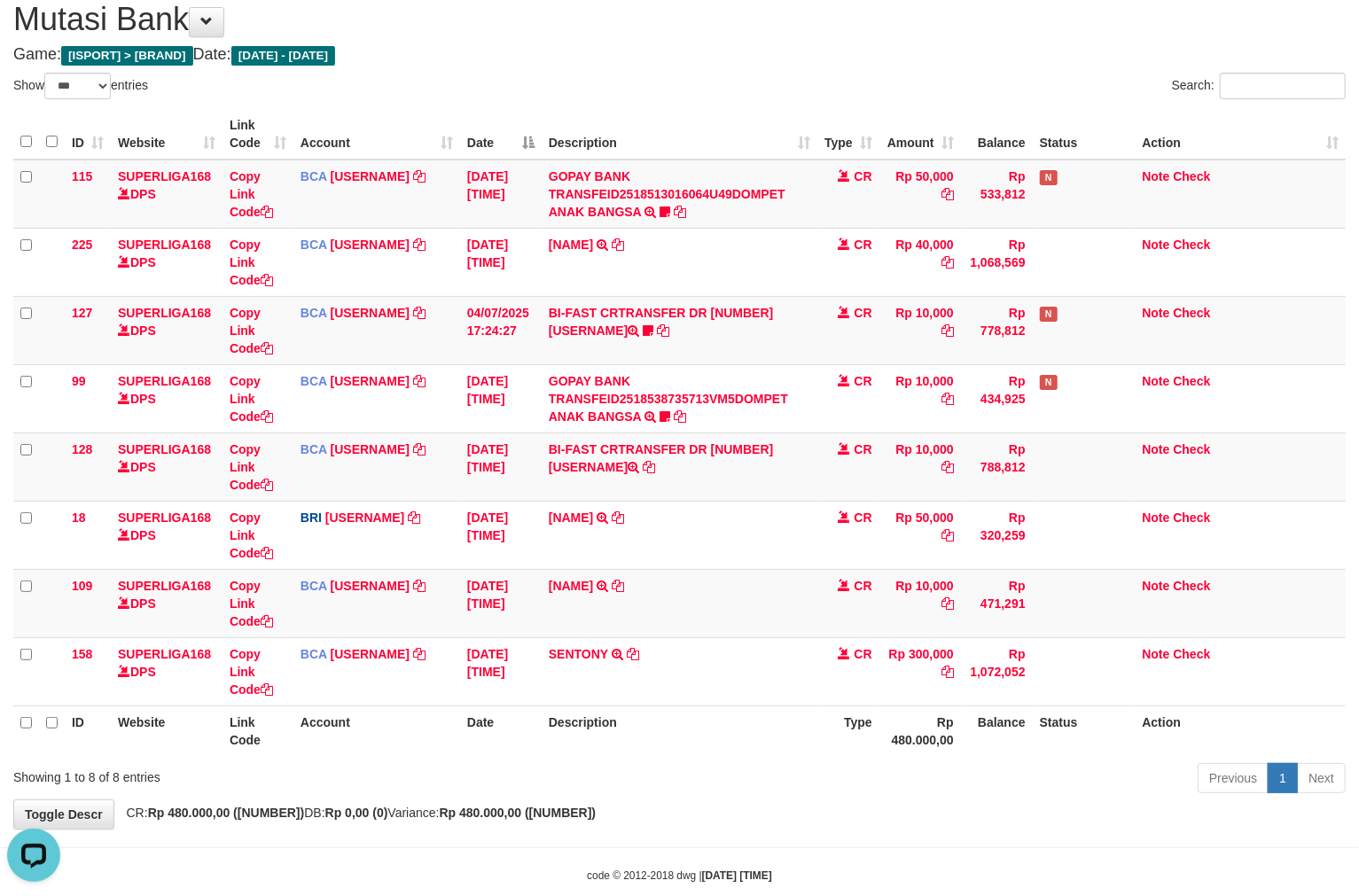 scroll, scrollTop: 0, scrollLeft: 0, axis: both 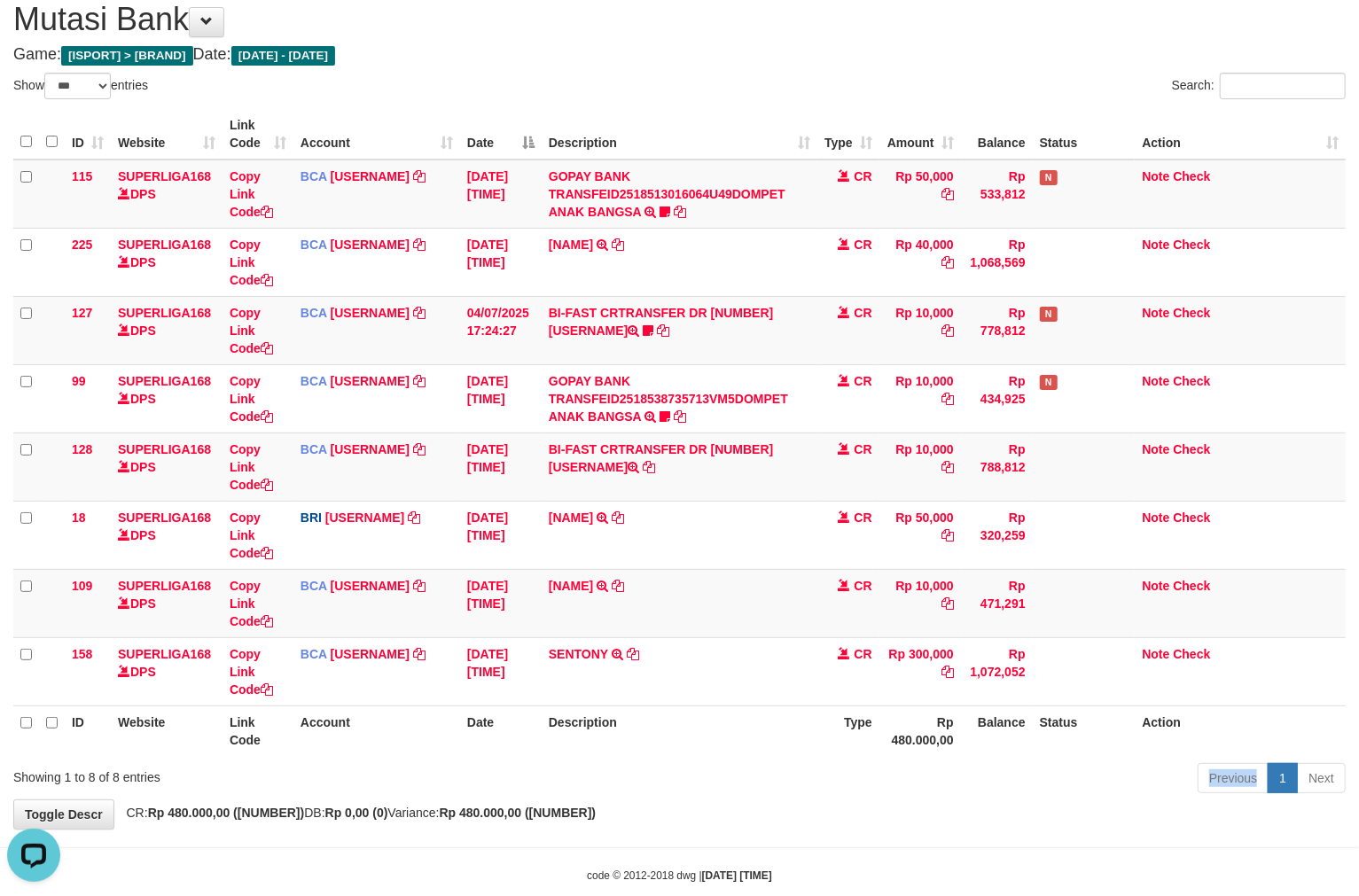 click on "Previous 1 Next" at bounding box center (963, 780) 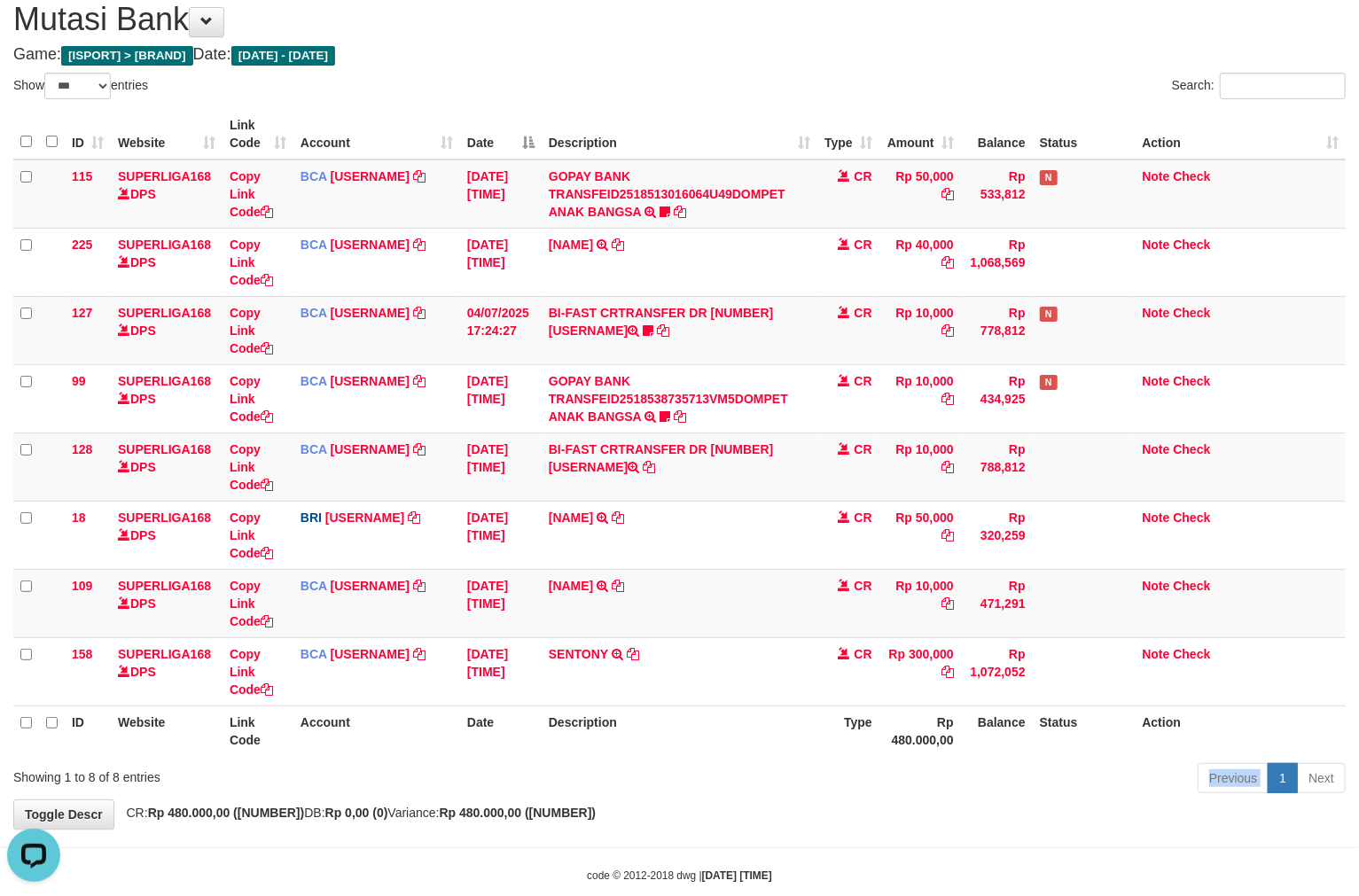 click on "Previous 1 Next" at bounding box center (963, 780) 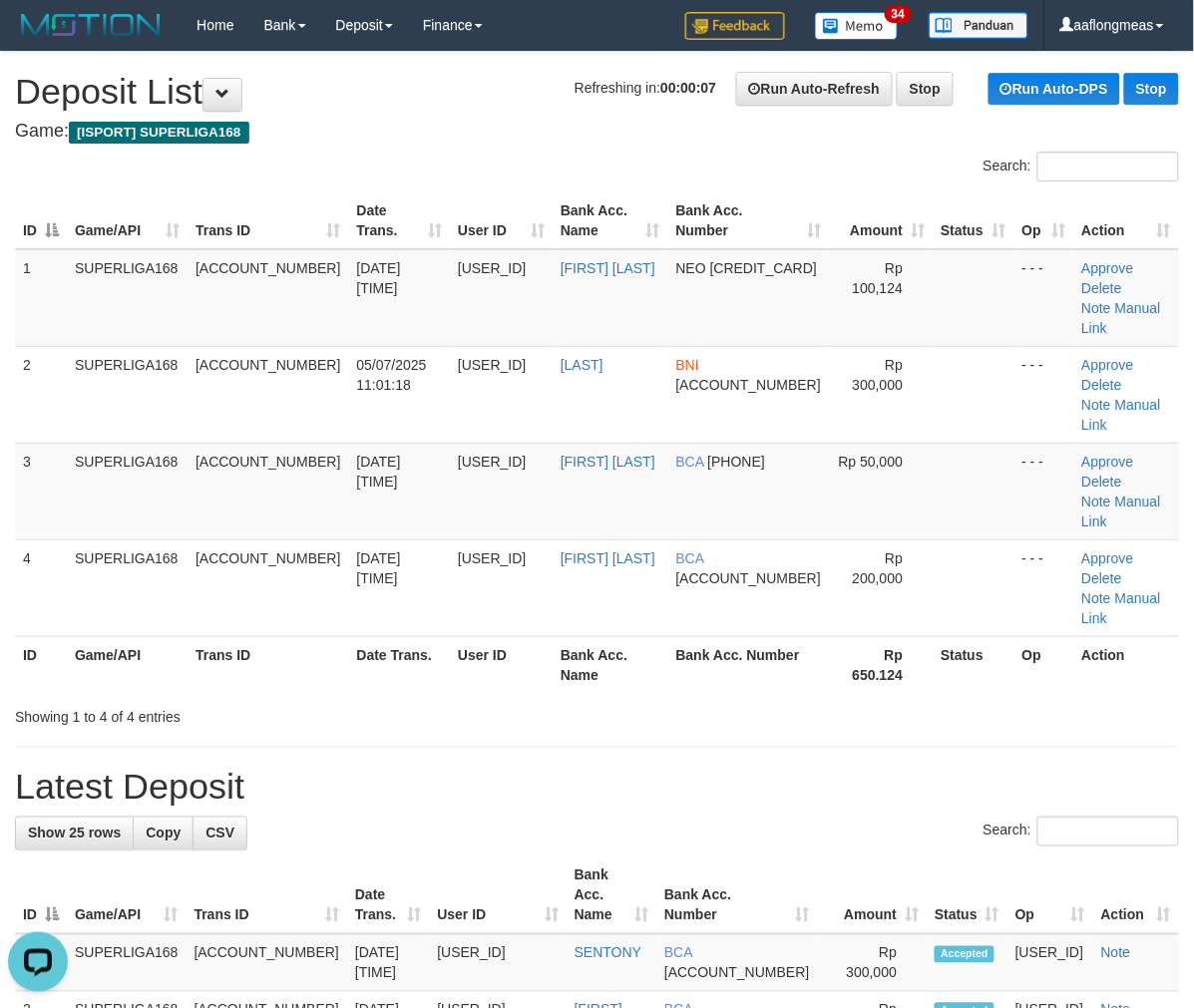 scroll, scrollTop: 0, scrollLeft: 0, axis: both 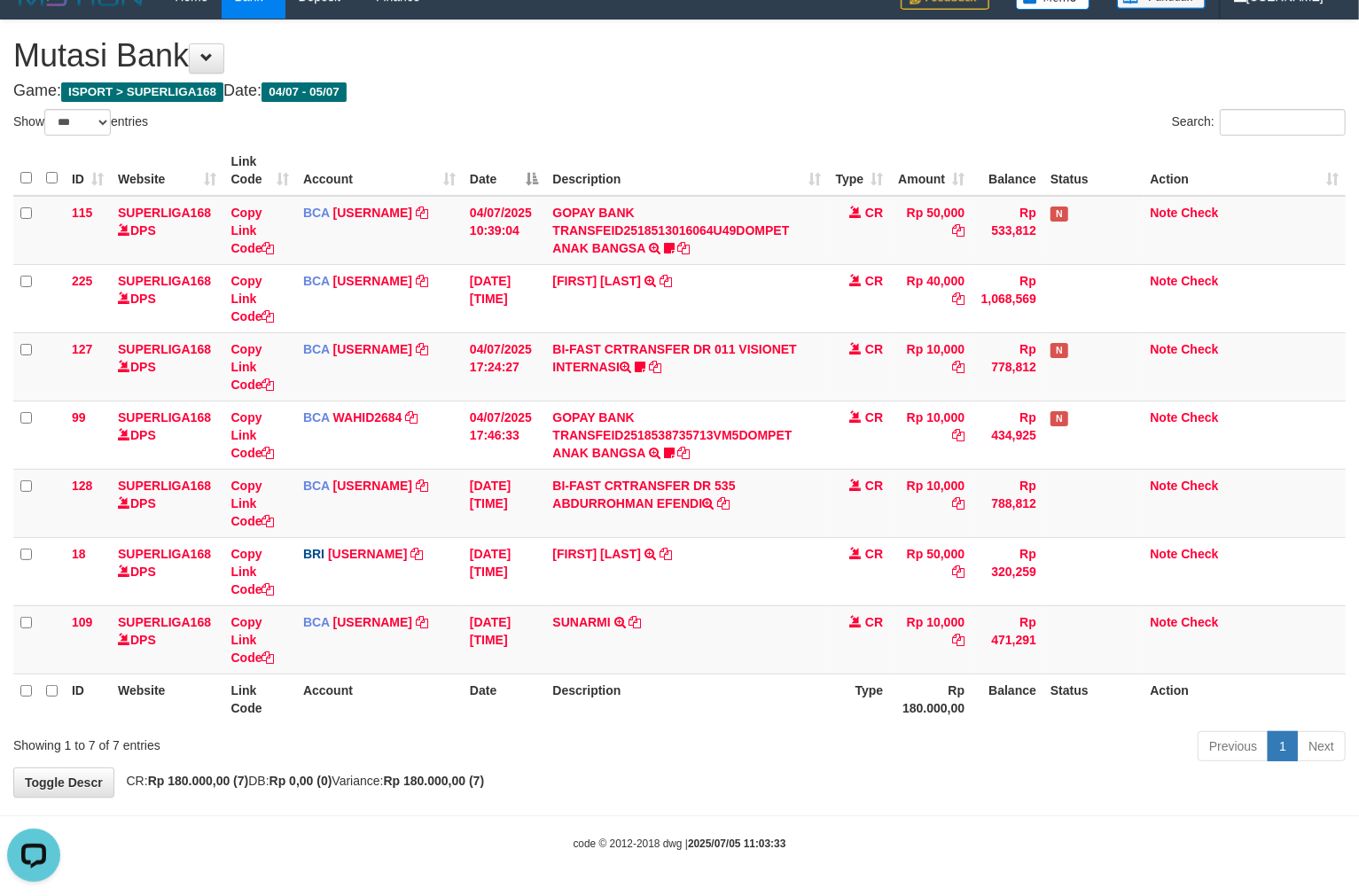 click on "Previous 1 Next" at bounding box center [963, 748] 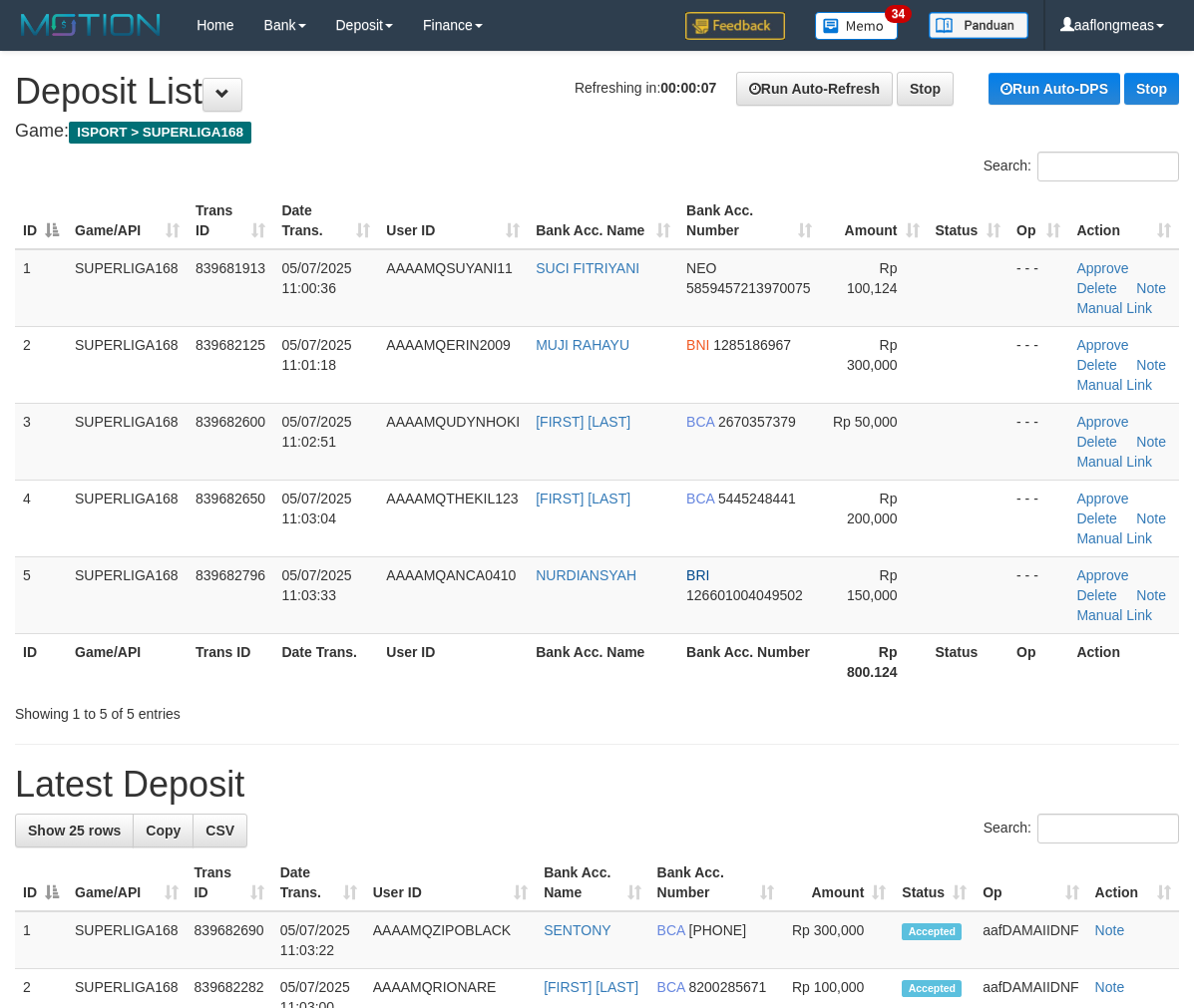 scroll, scrollTop: 0, scrollLeft: 0, axis: both 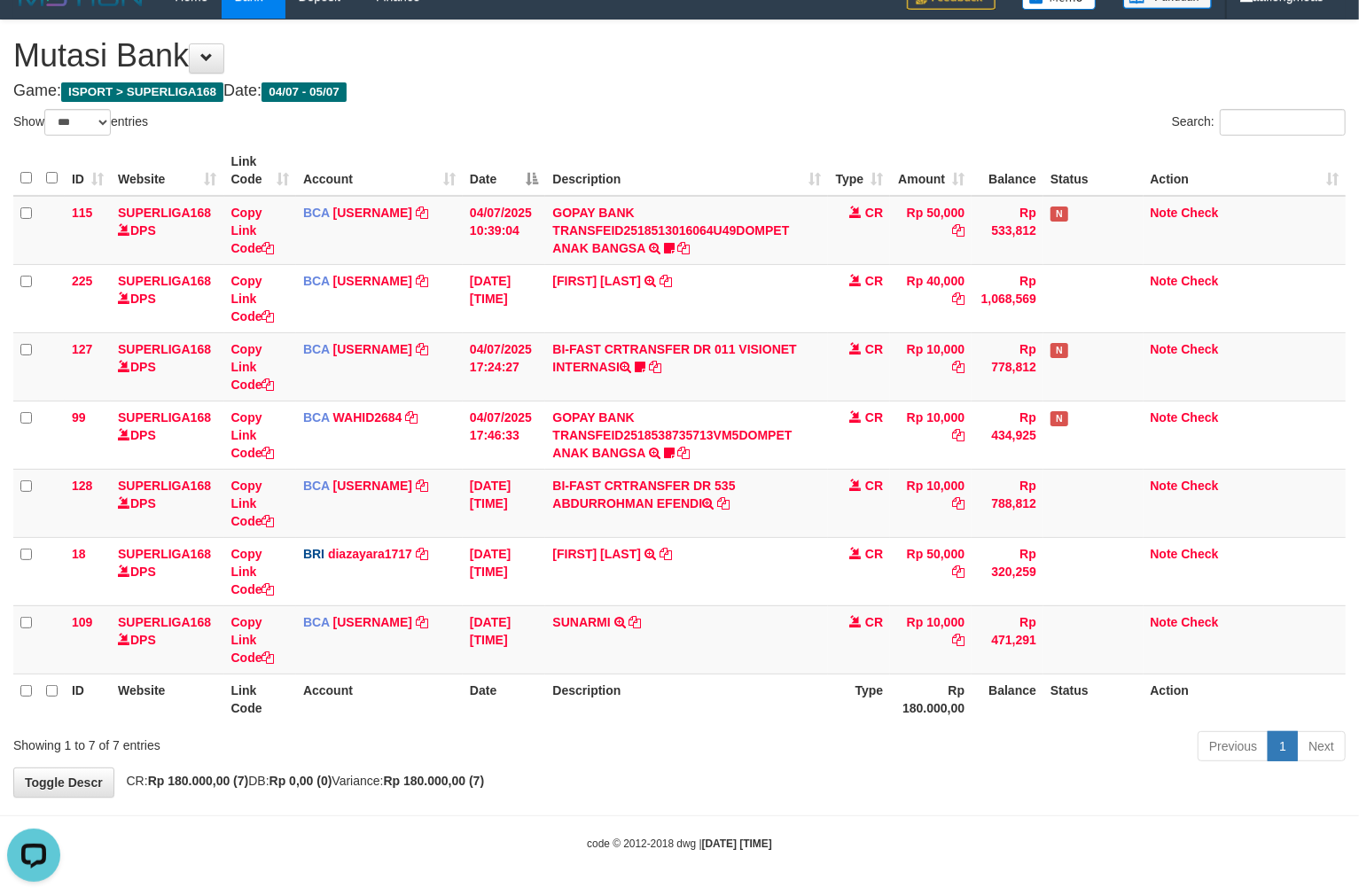 click on "Previous 1 Next" at bounding box center [963, 748] 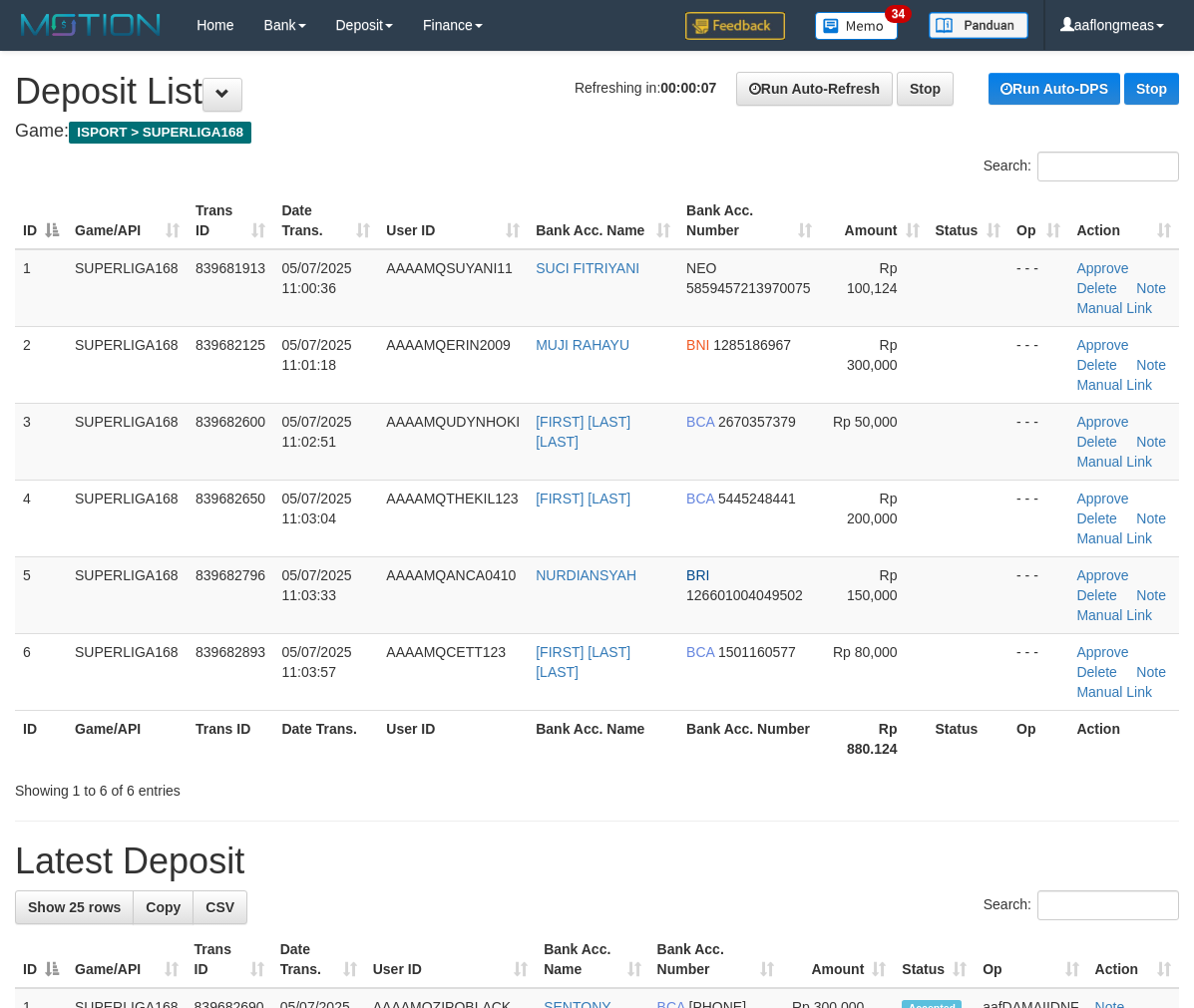 scroll, scrollTop: 0, scrollLeft: 0, axis: both 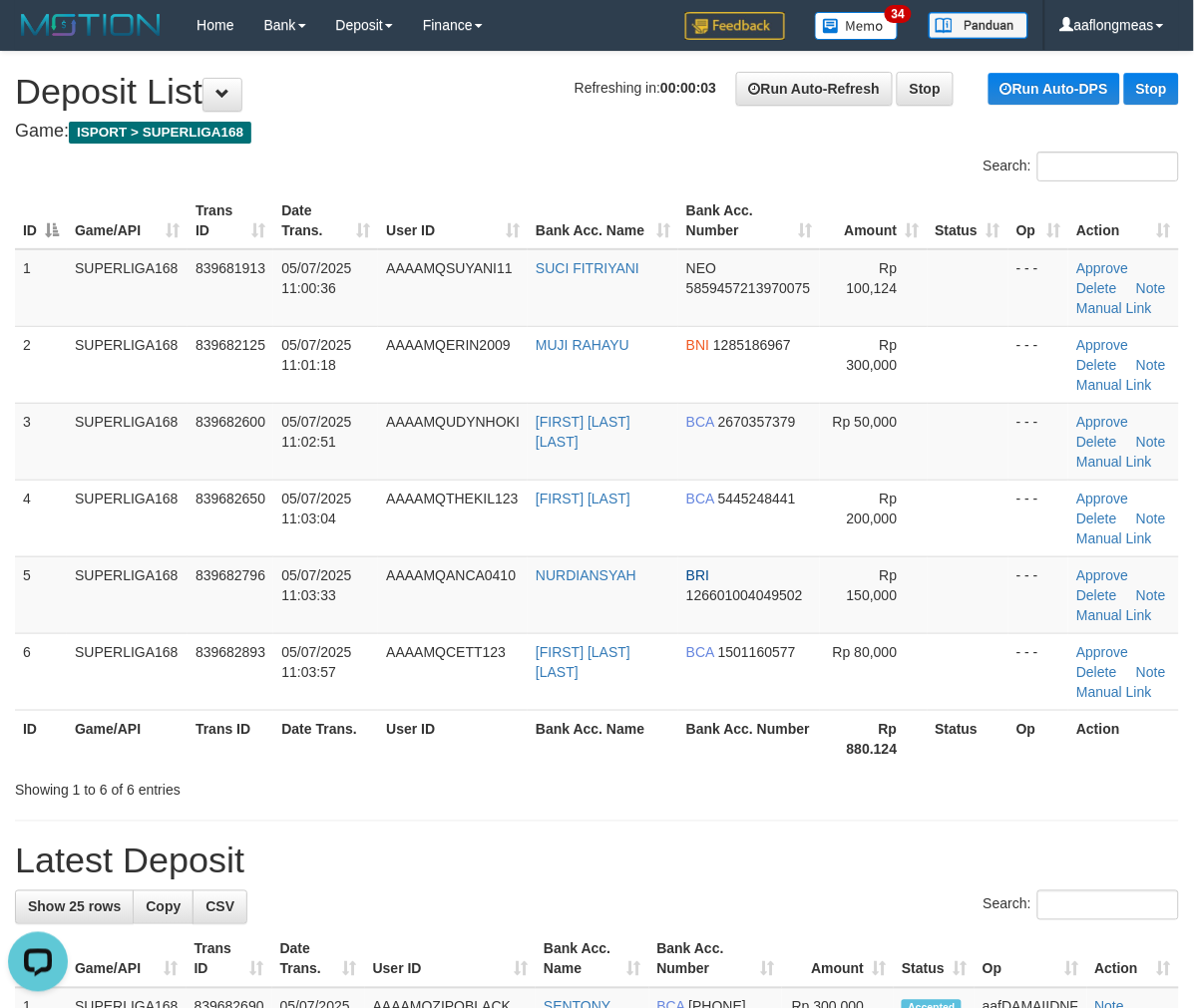 drag, startPoint x: 656, startPoint y: 742, endPoint x: 681, endPoint y: 740, distance: 25.079872 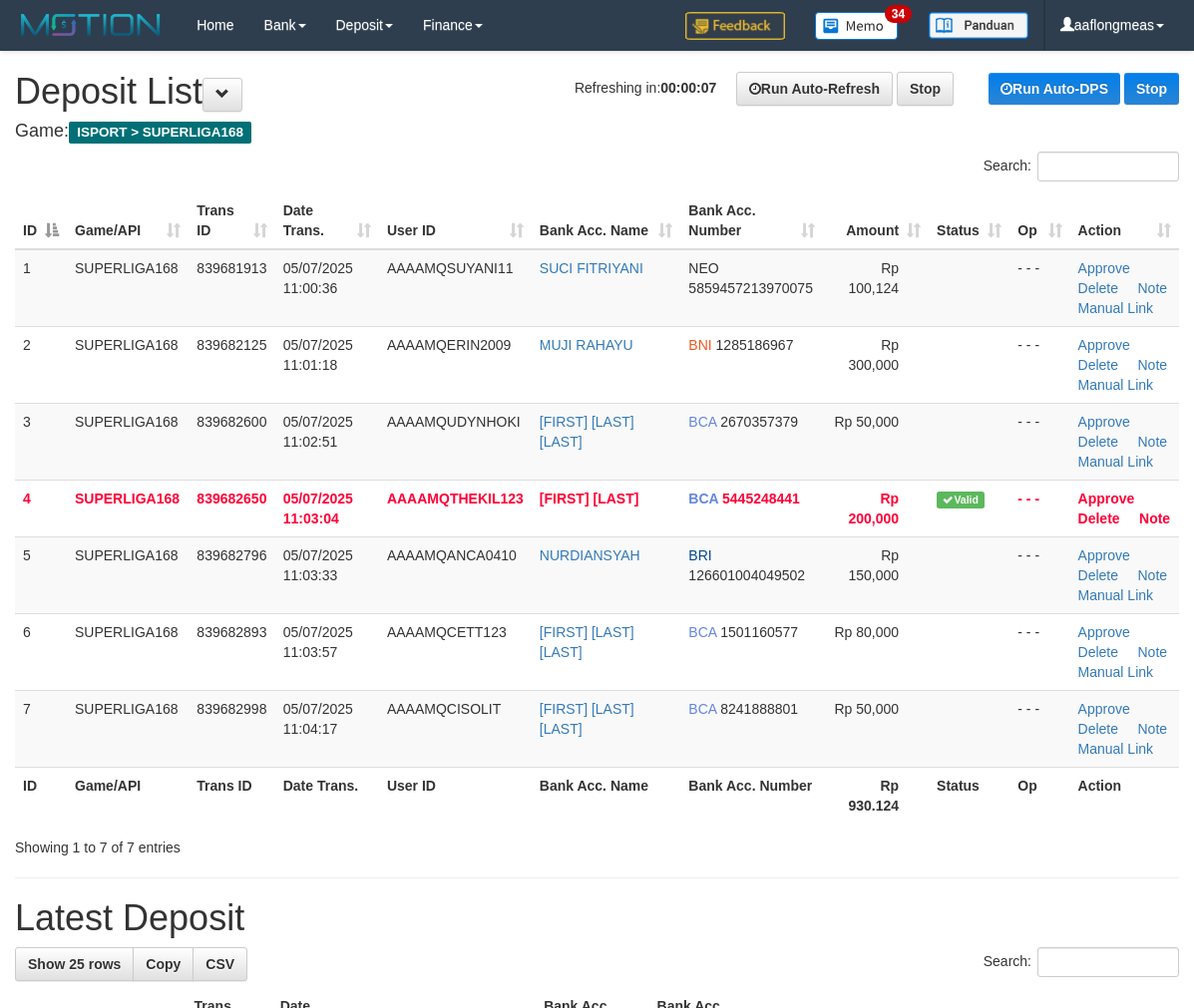 scroll, scrollTop: 0, scrollLeft: 0, axis: both 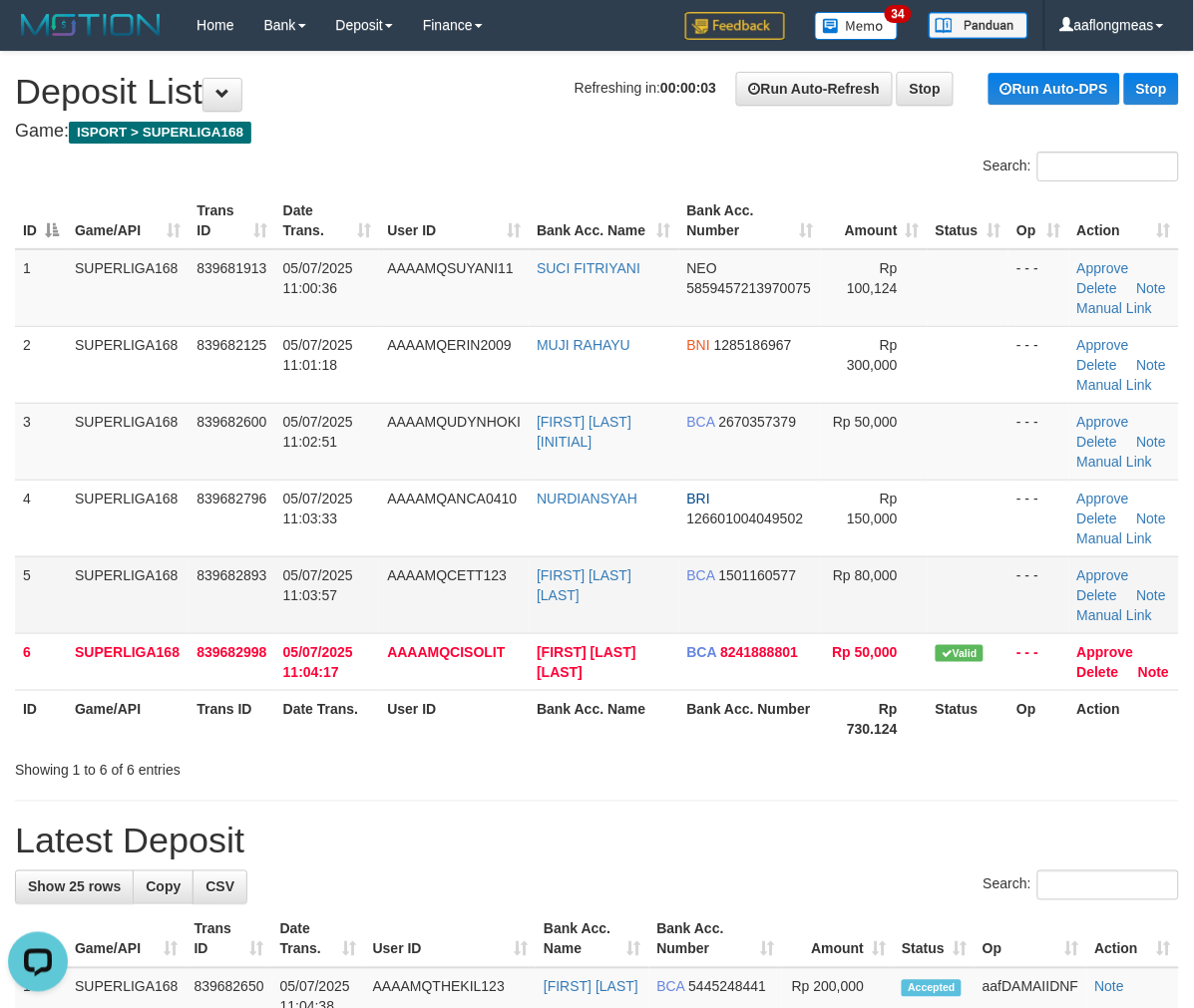 click at bounding box center (969, 288) 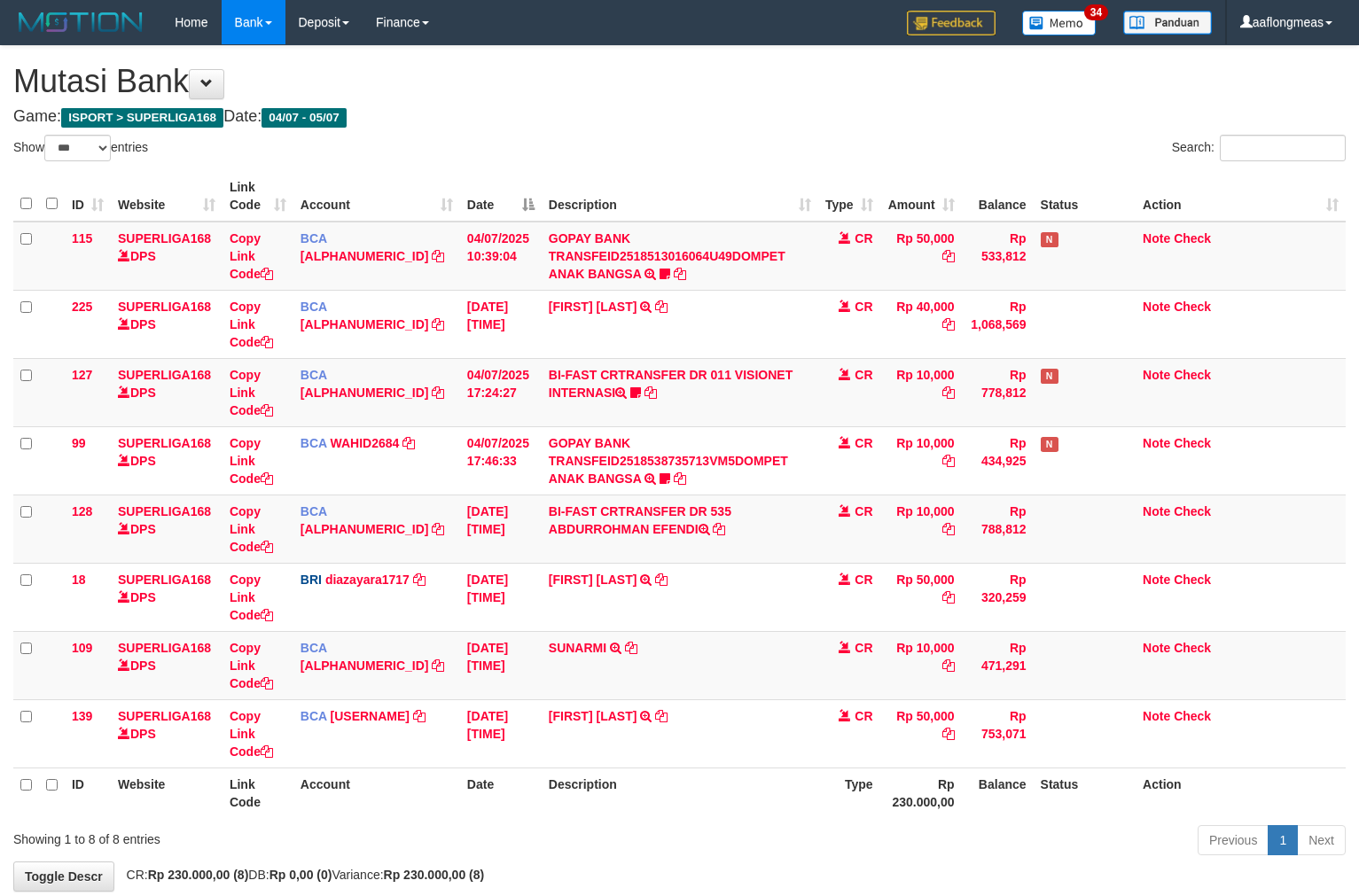 scroll, scrollTop: 62, scrollLeft: 0, axis: vertical 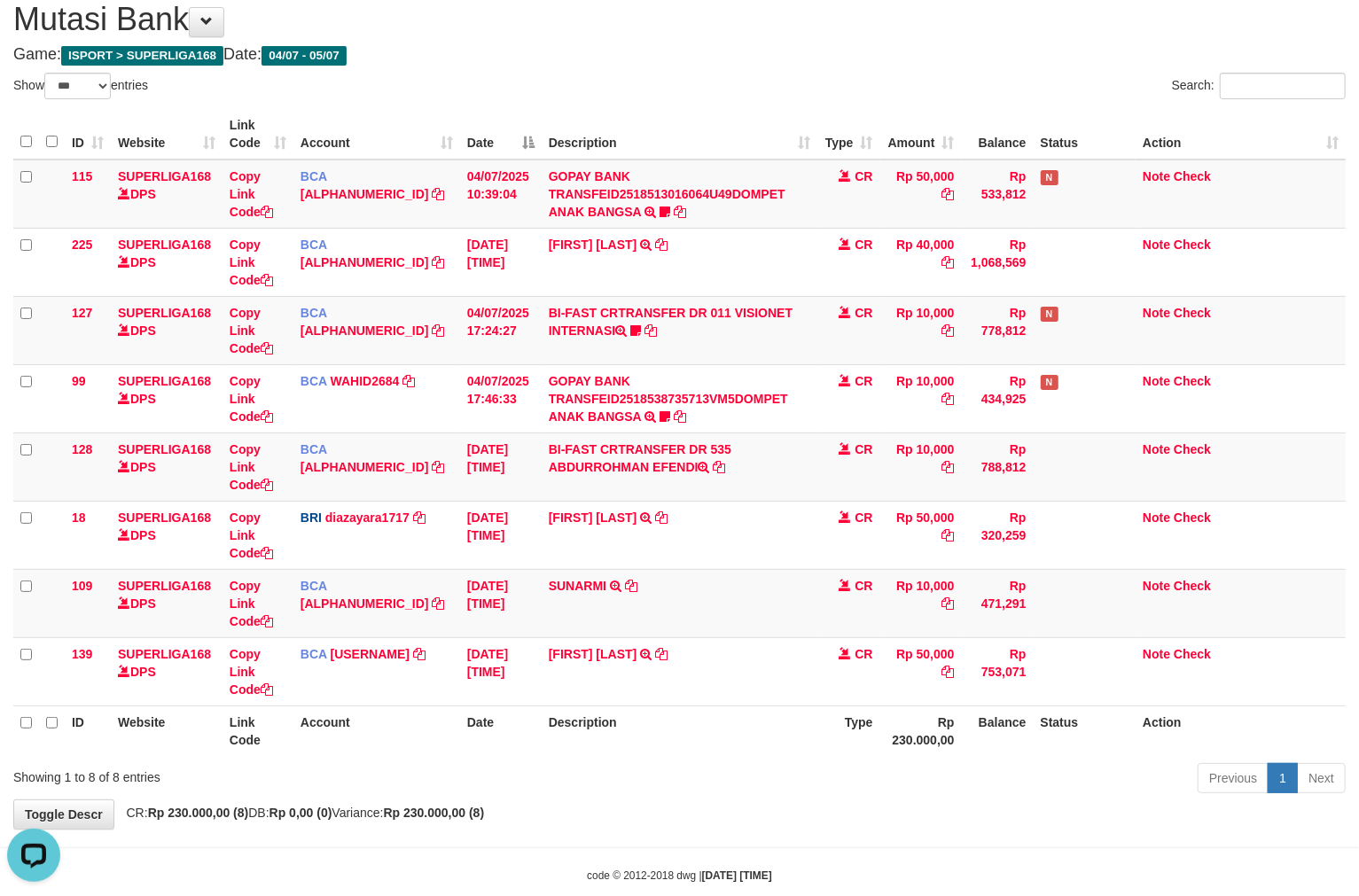 drag, startPoint x: 608, startPoint y: 763, endPoint x: 0, endPoint y: 710, distance: 610.3057 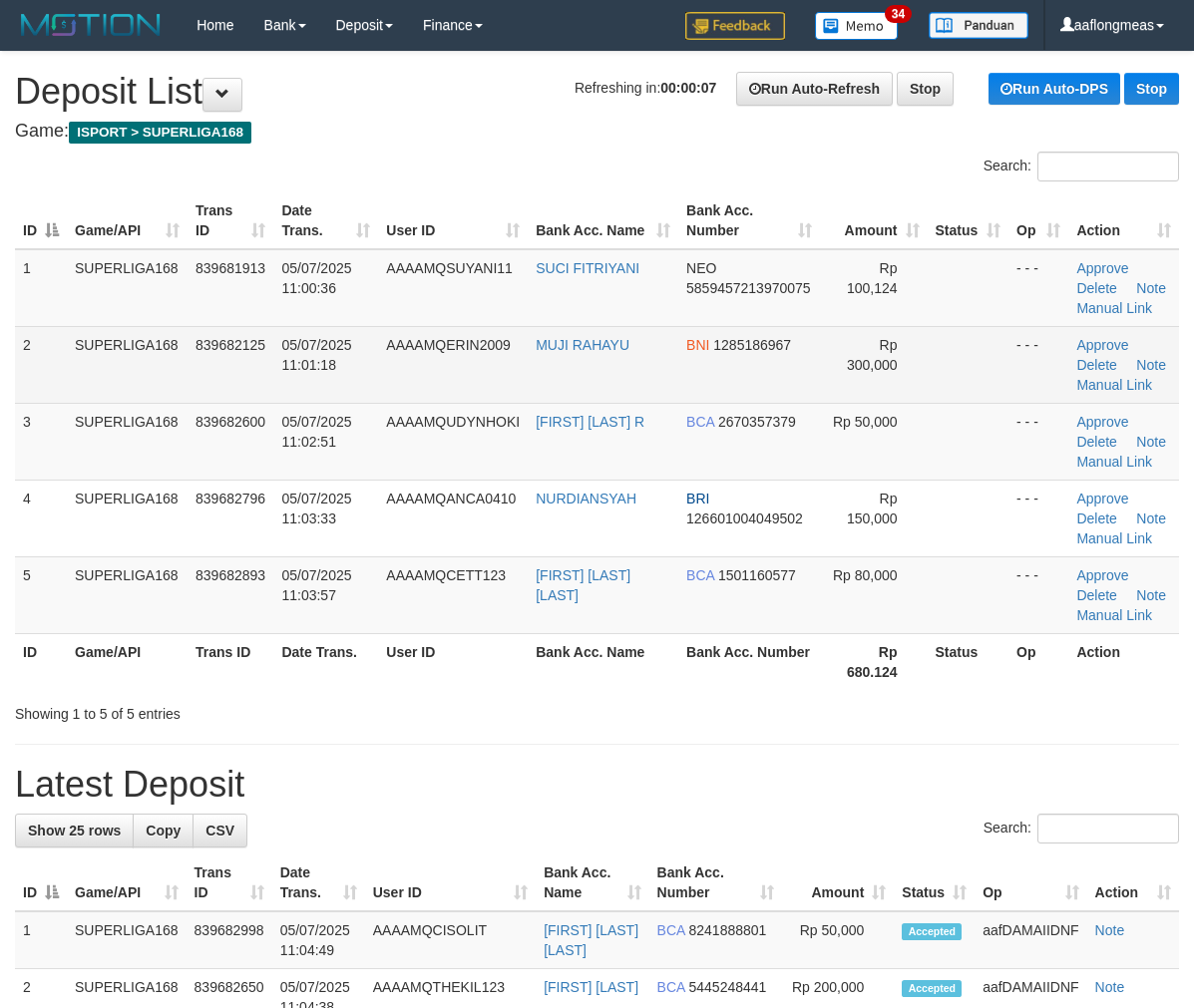 scroll, scrollTop: 0, scrollLeft: 0, axis: both 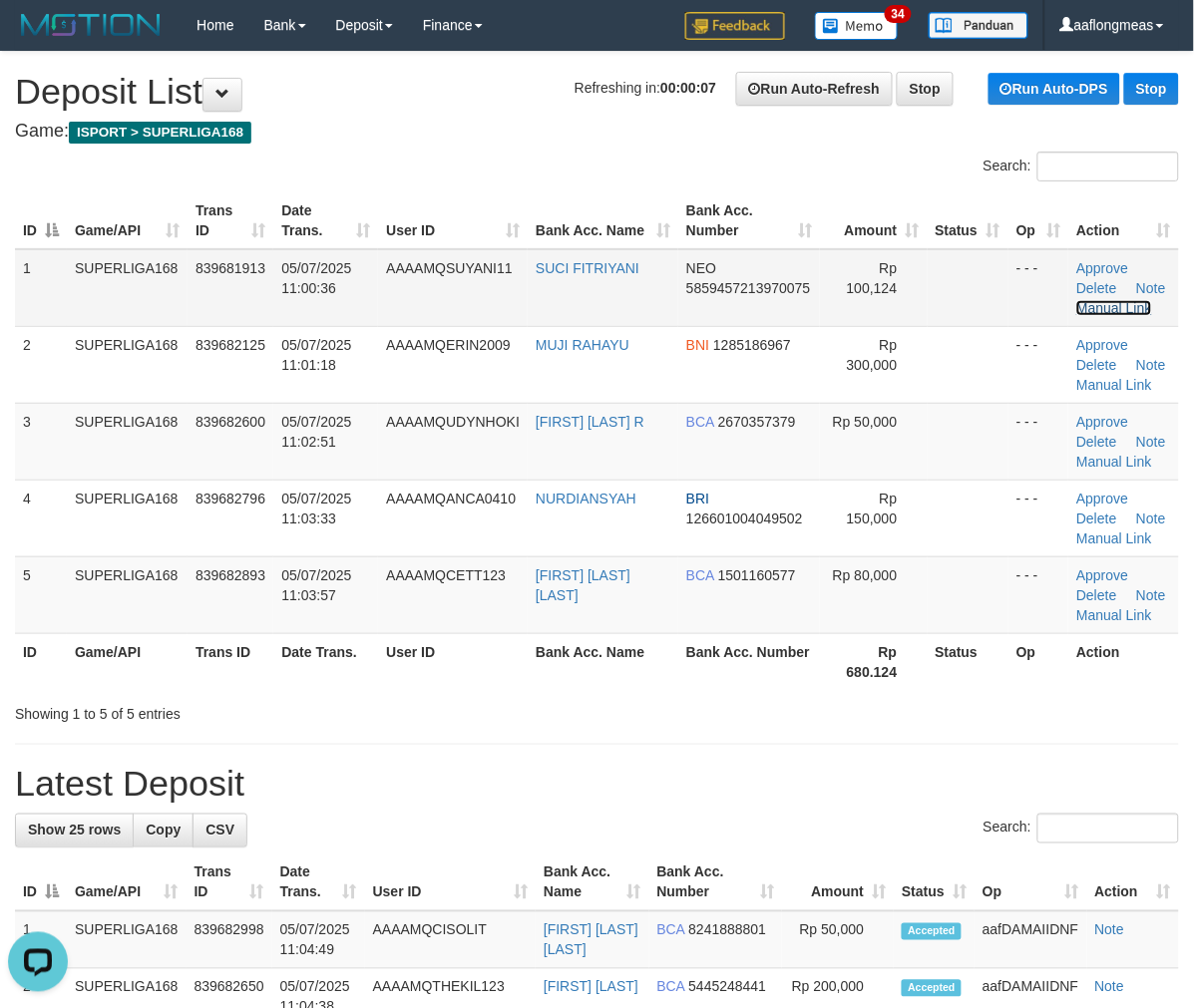 click on "Manual Link" at bounding box center [1114, 308] 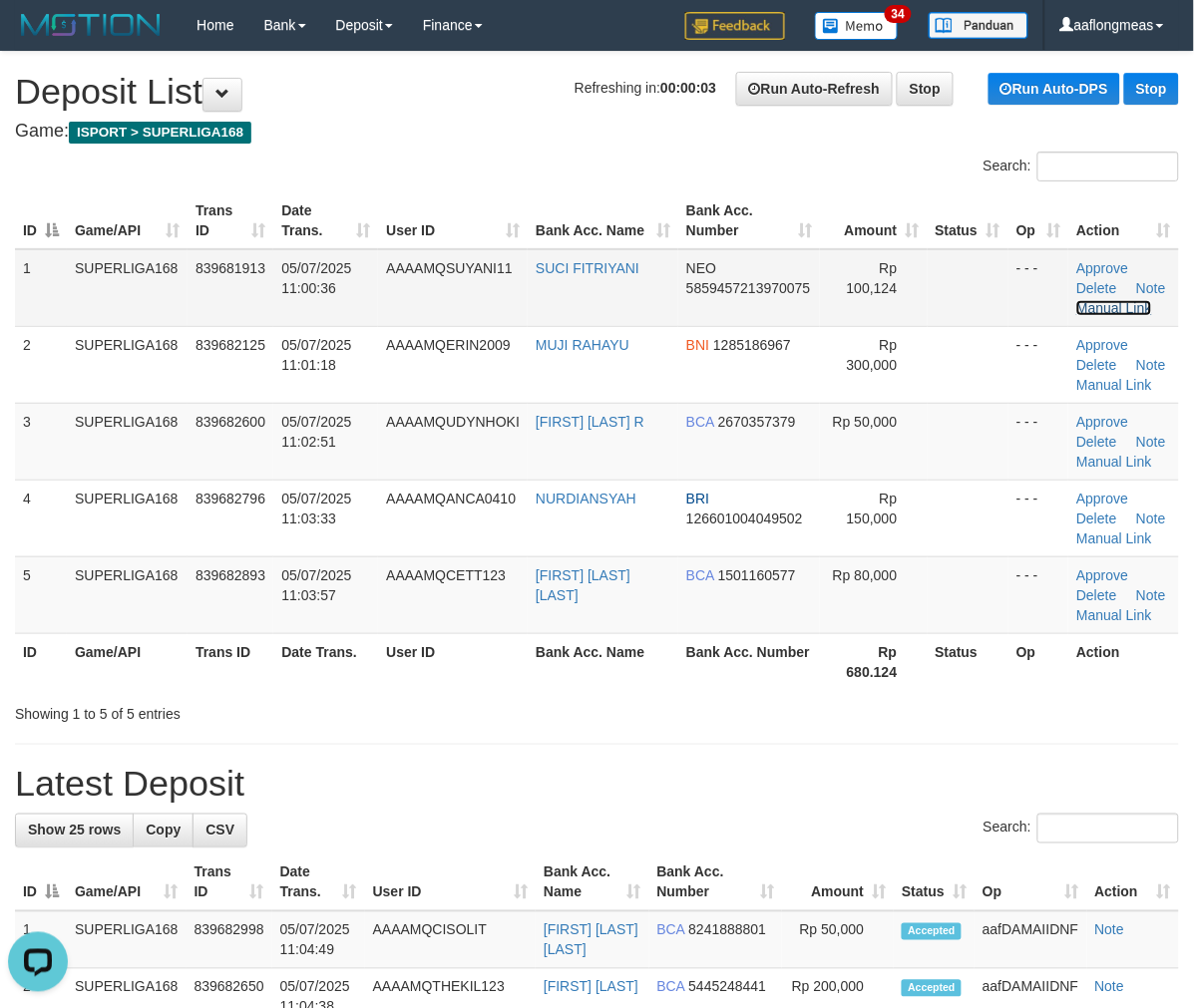 click on "Manual Link" at bounding box center (1114, 308) 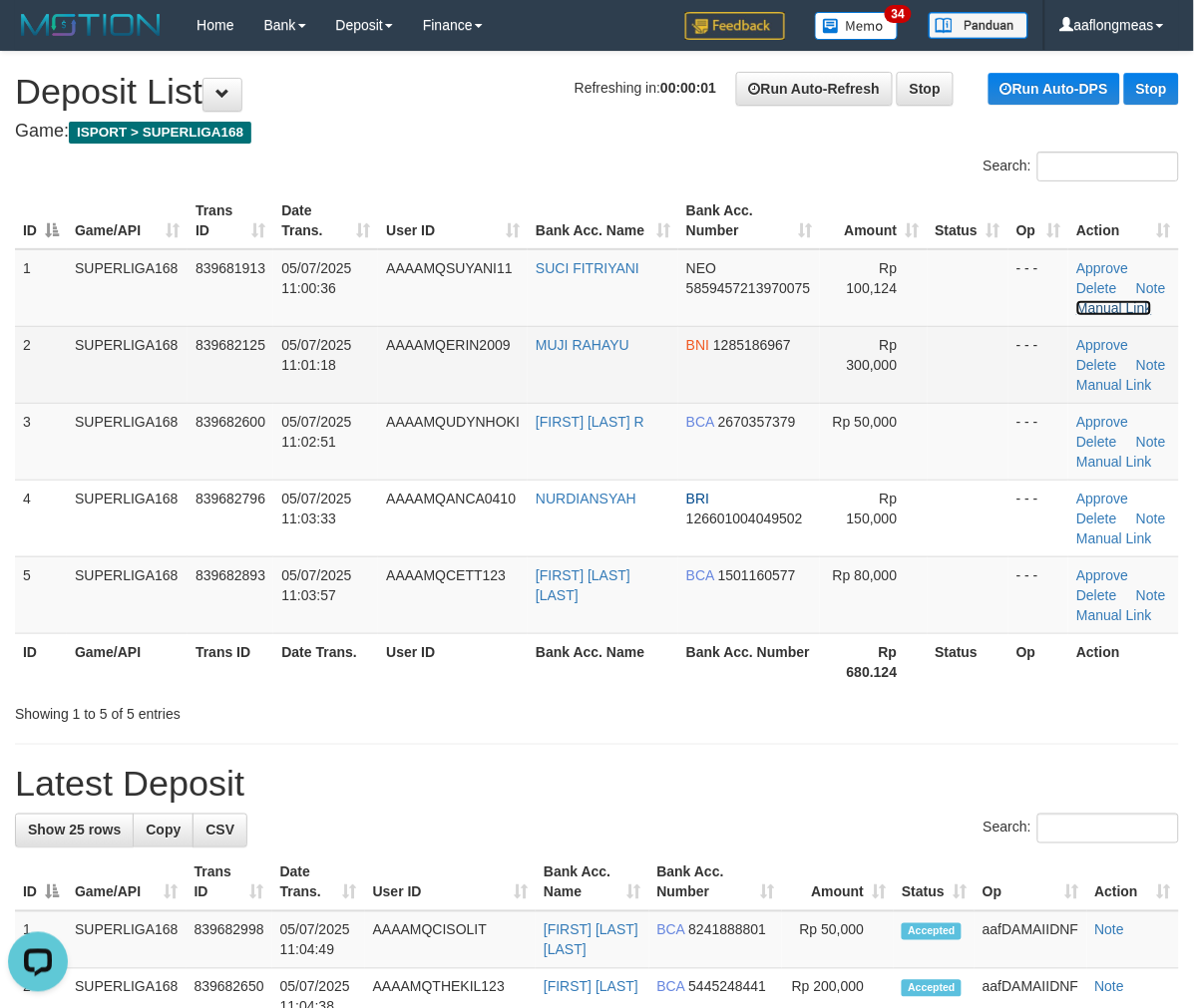 click on "Manual Link" at bounding box center [1114, 308] 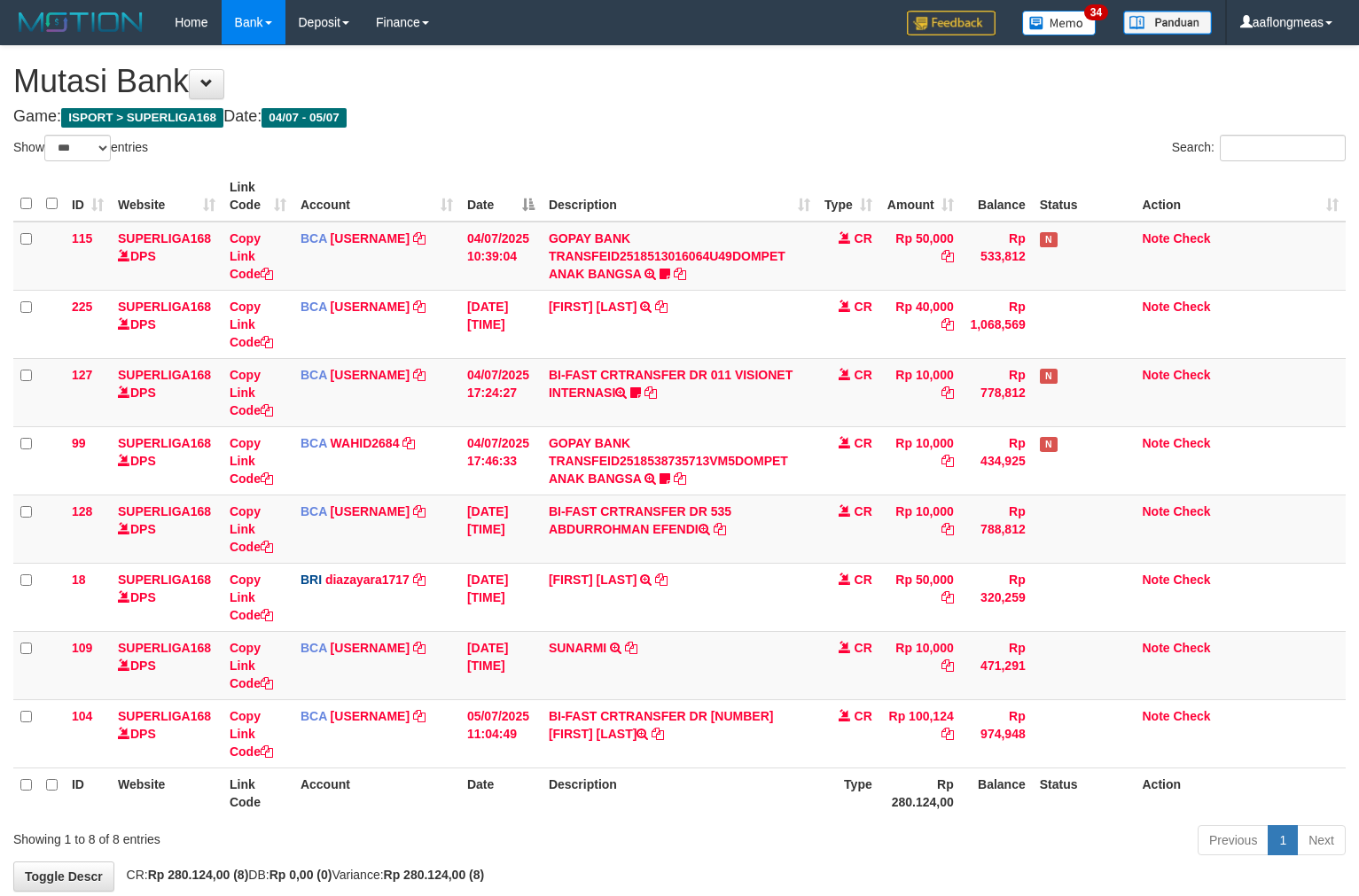 scroll, scrollTop: 62, scrollLeft: 0, axis: vertical 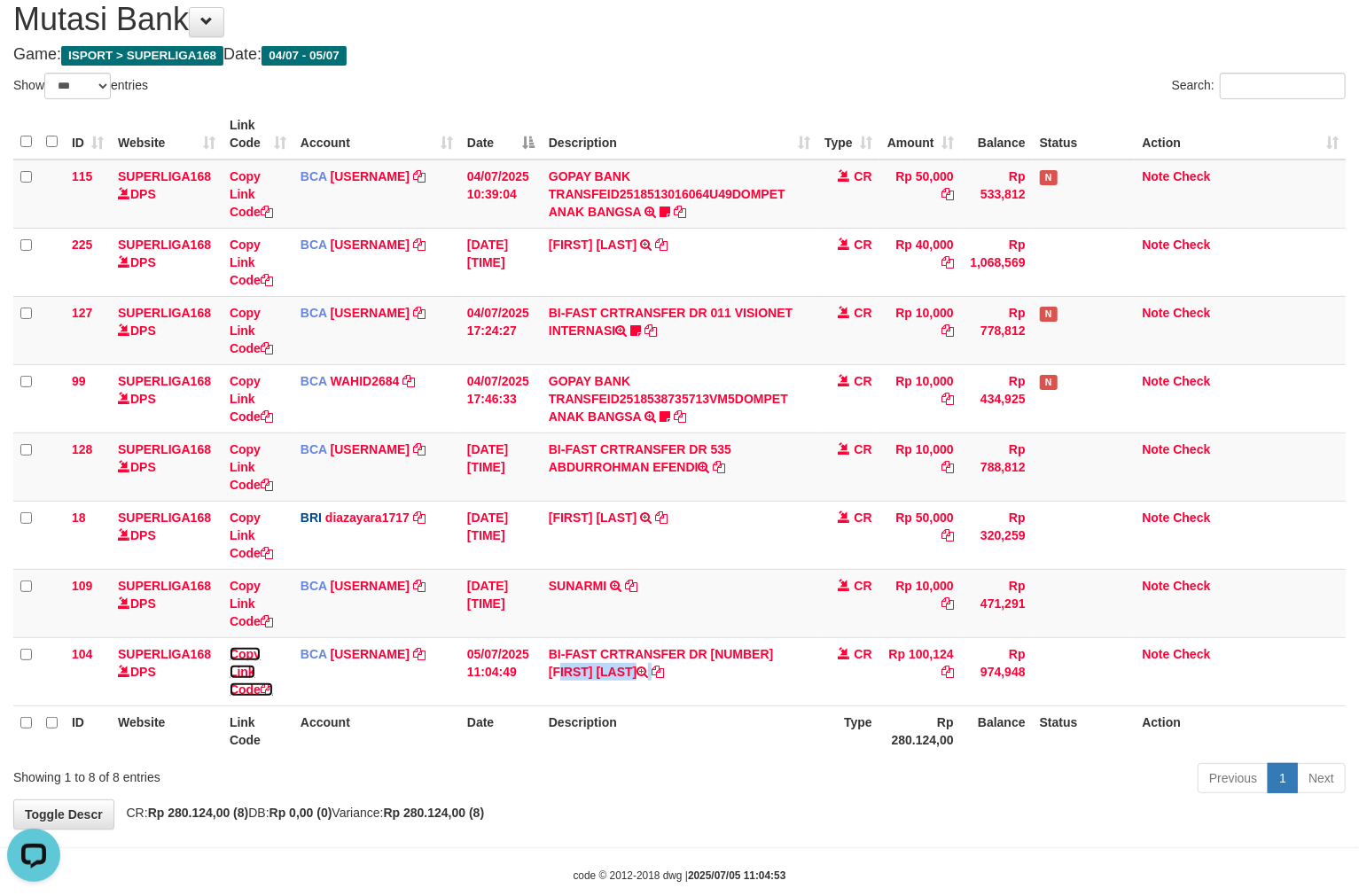 drag, startPoint x: 241, startPoint y: 653, endPoint x: 7, endPoint y: 587, distance: 243.1296 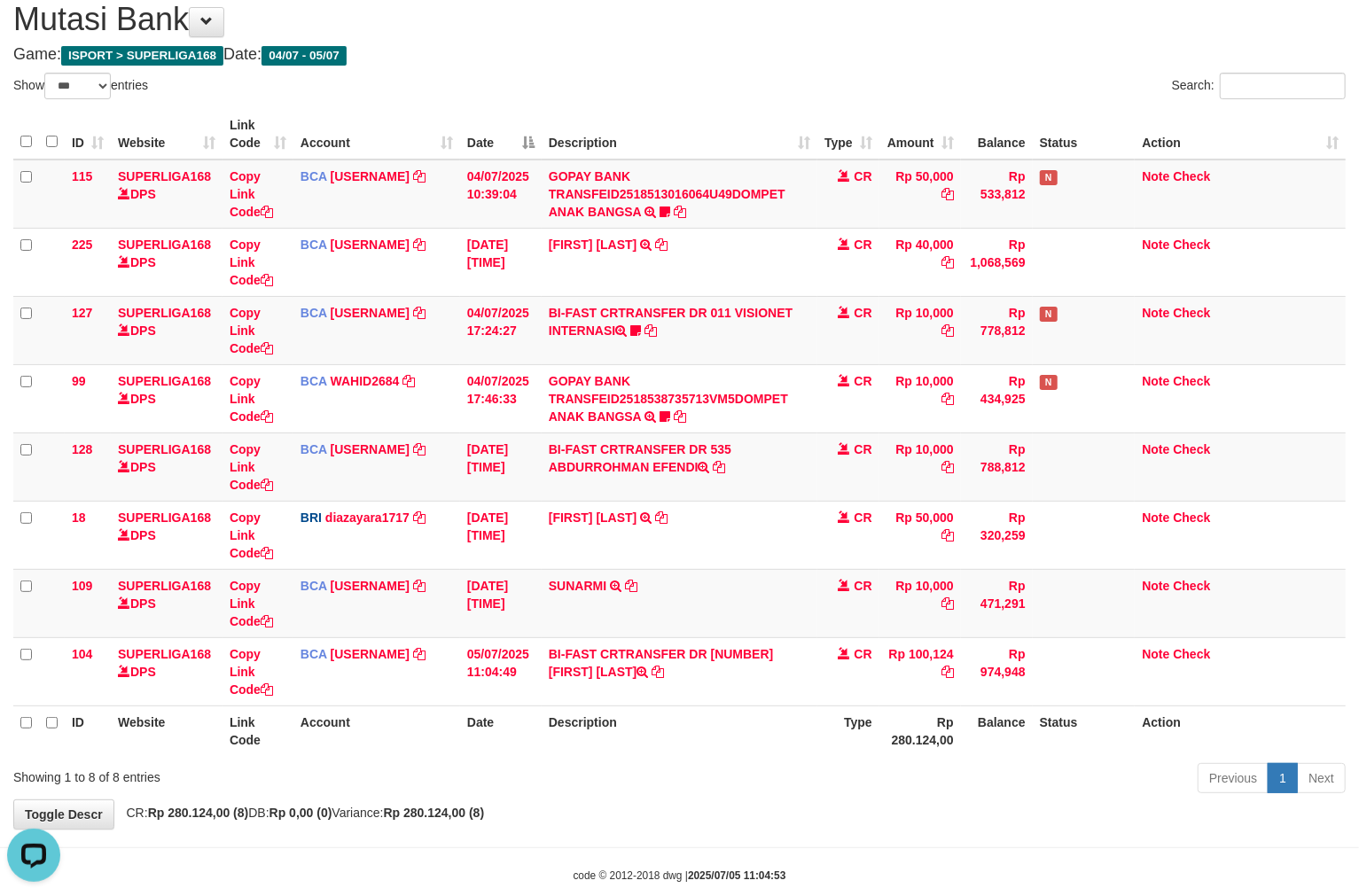 scroll, scrollTop: 263, scrollLeft: 0, axis: vertical 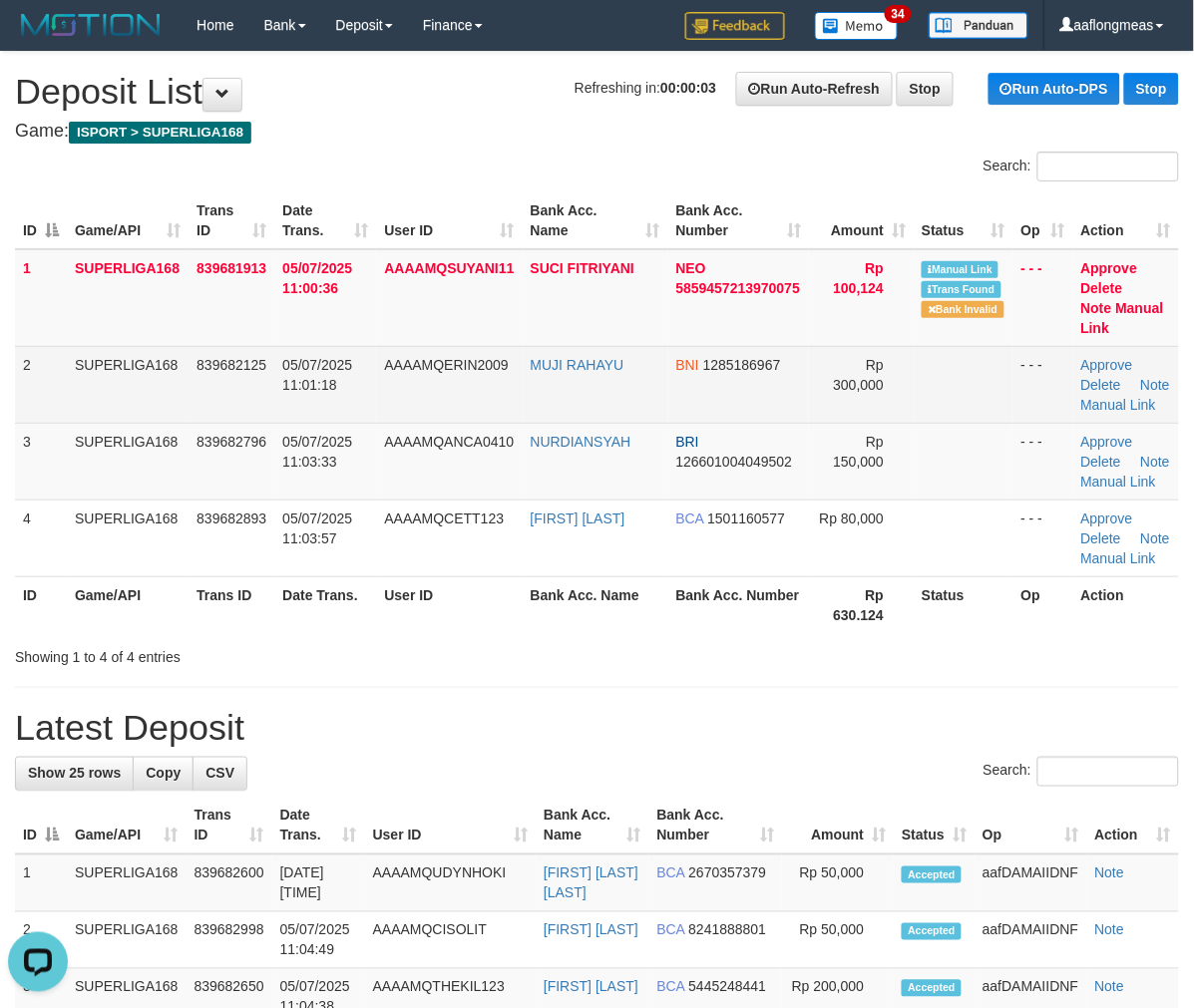 click on "MUJI RAHAYU" at bounding box center (596, 384) 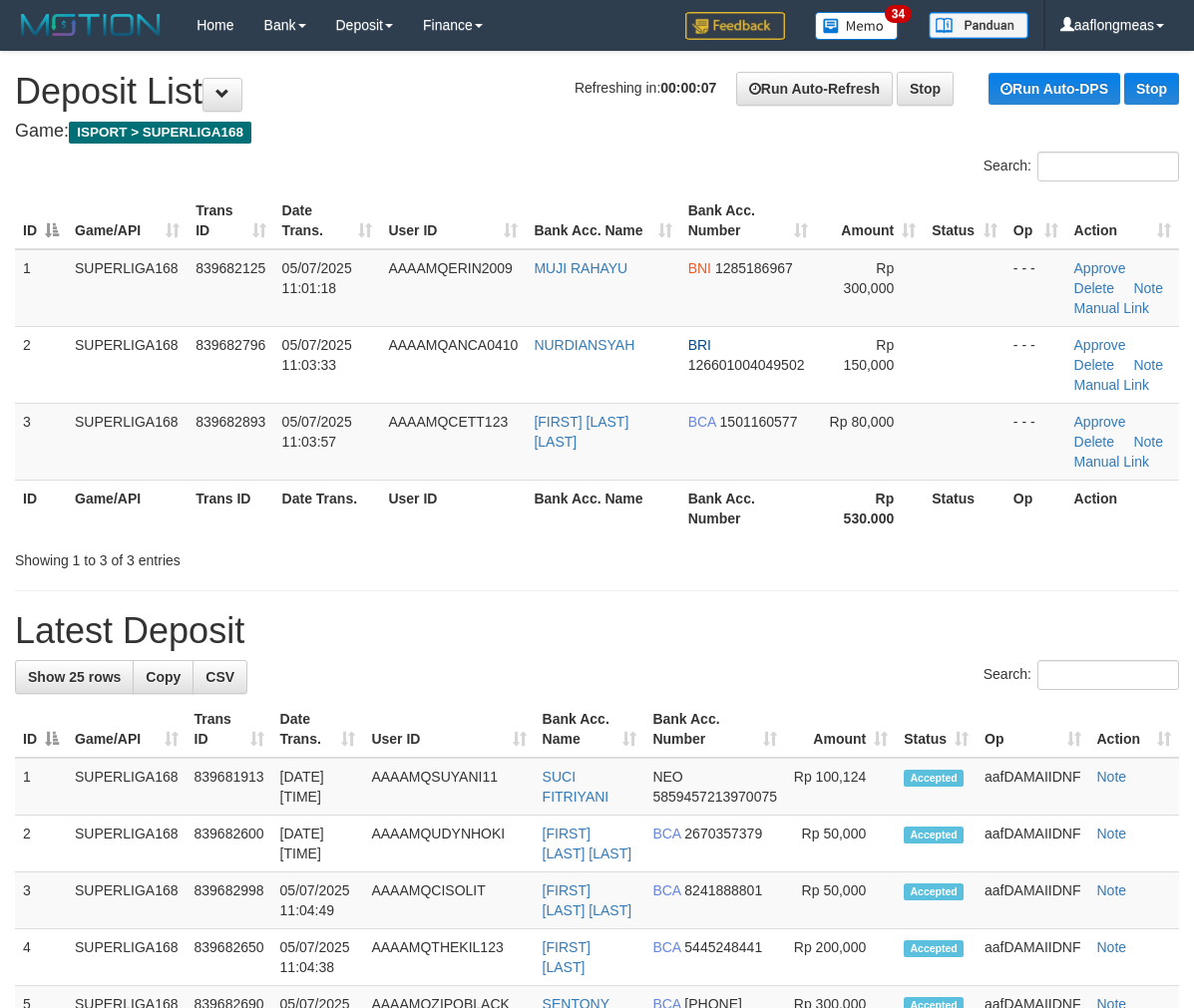 scroll, scrollTop: 0, scrollLeft: 0, axis: both 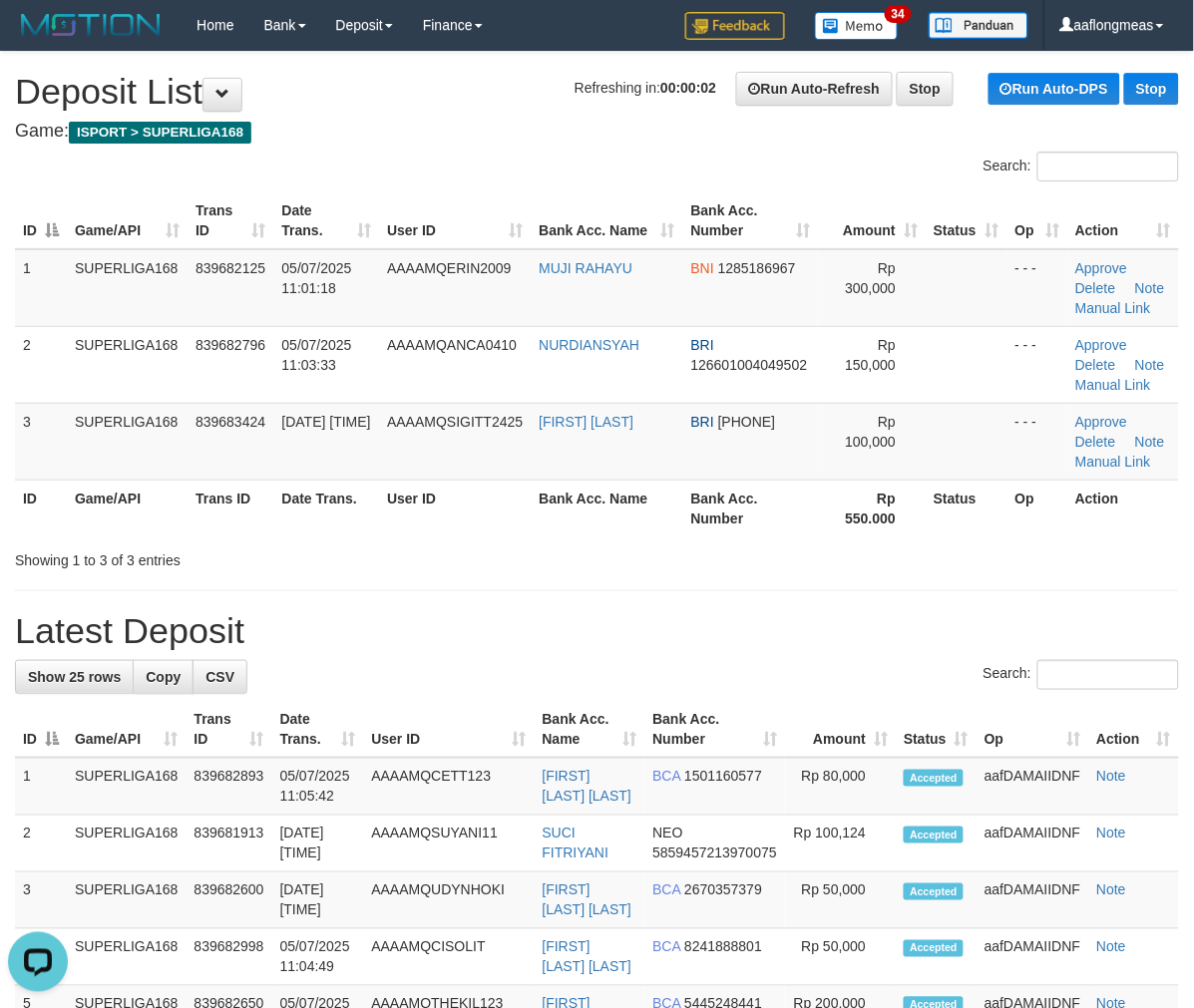 drag, startPoint x: 671, startPoint y: 654, endPoint x: 746, endPoint y: 658, distance: 75.10659 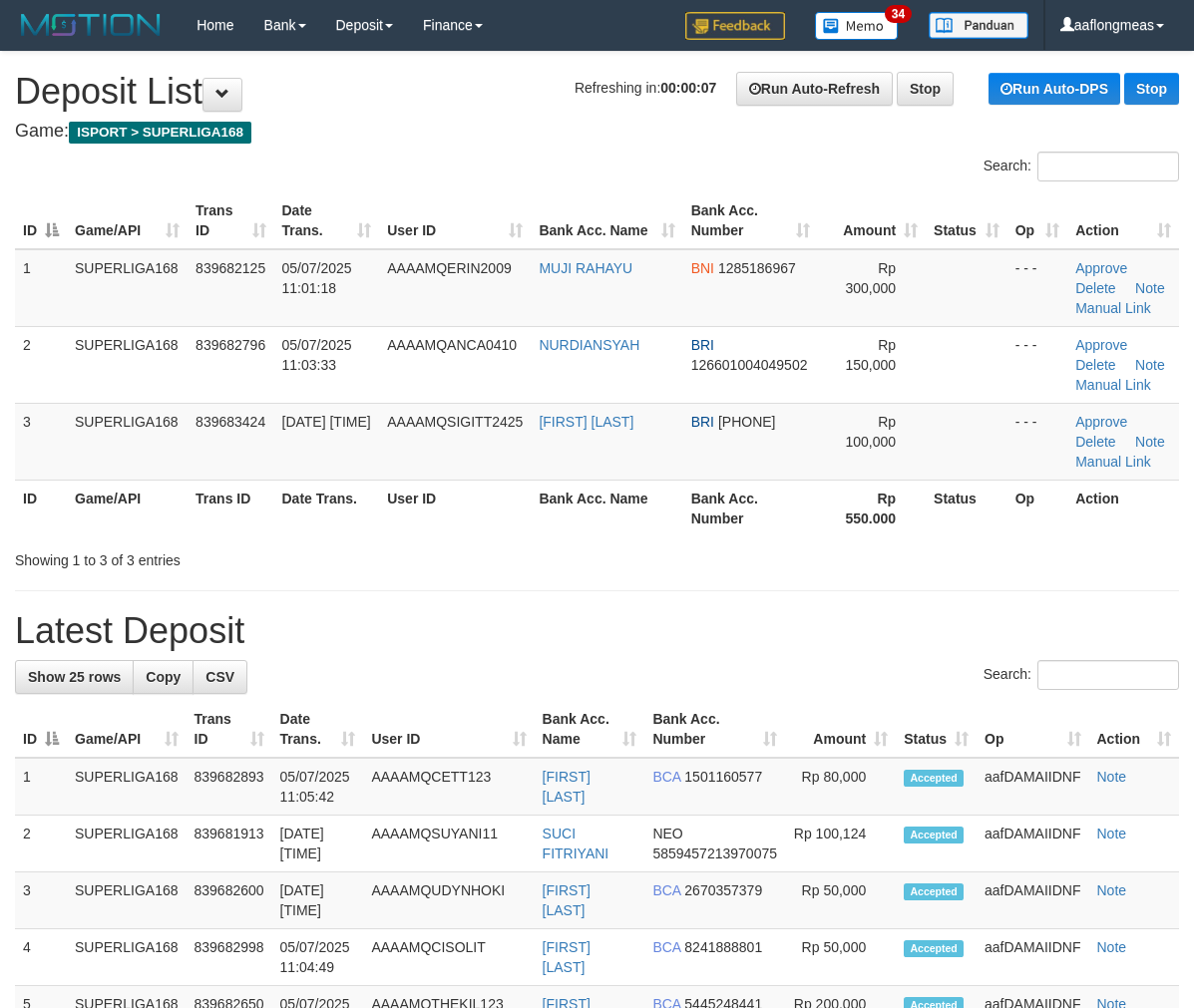 scroll, scrollTop: 0, scrollLeft: 0, axis: both 